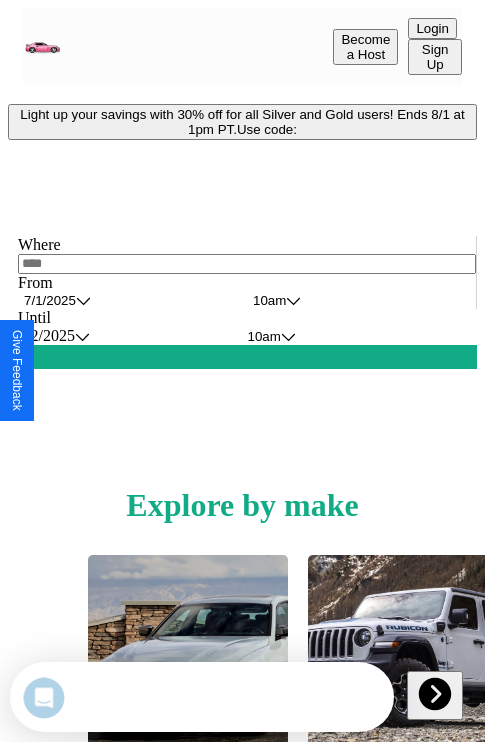scroll, scrollTop: 0, scrollLeft: 0, axis: both 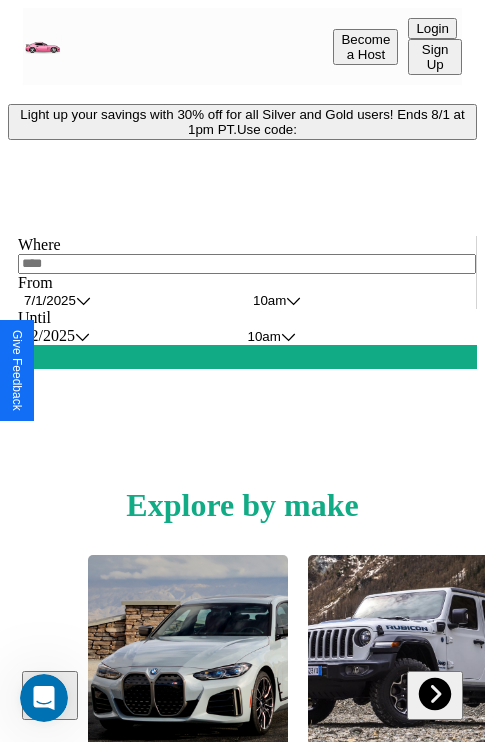 click on "Light up your savings with 30% off for all Silver and Gold users! Ends 8/1 at 1pm PT.  Use code:" at bounding box center [242, 122] 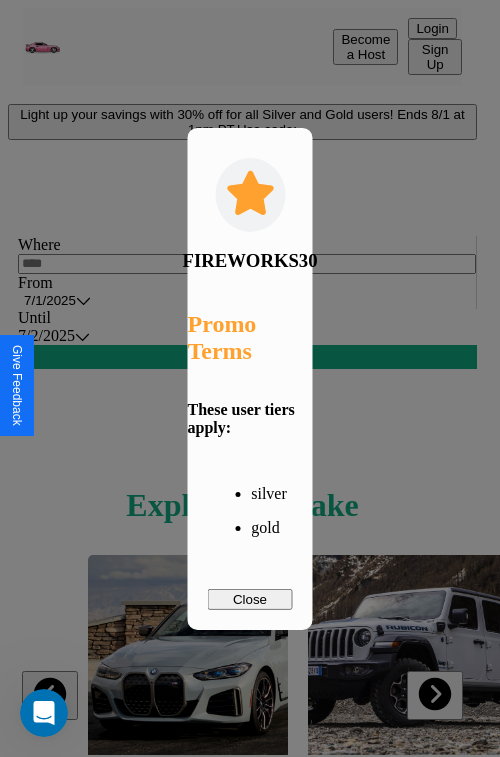 click on "Close" at bounding box center [250, 599] 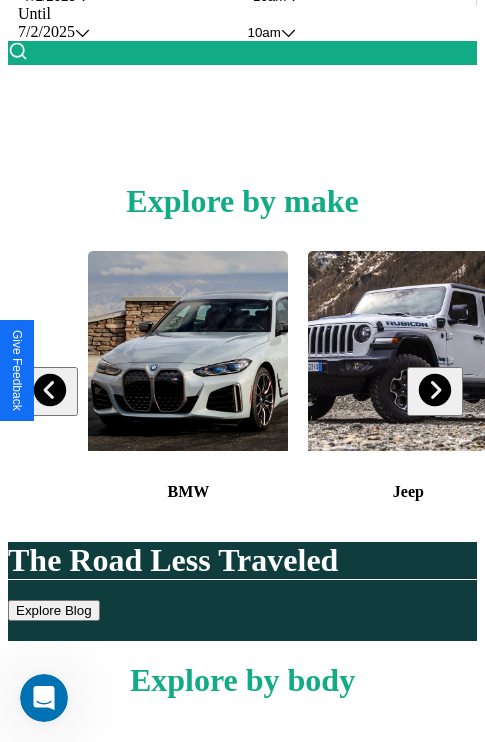 scroll, scrollTop: 308, scrollLeft: 0, axis: vertical 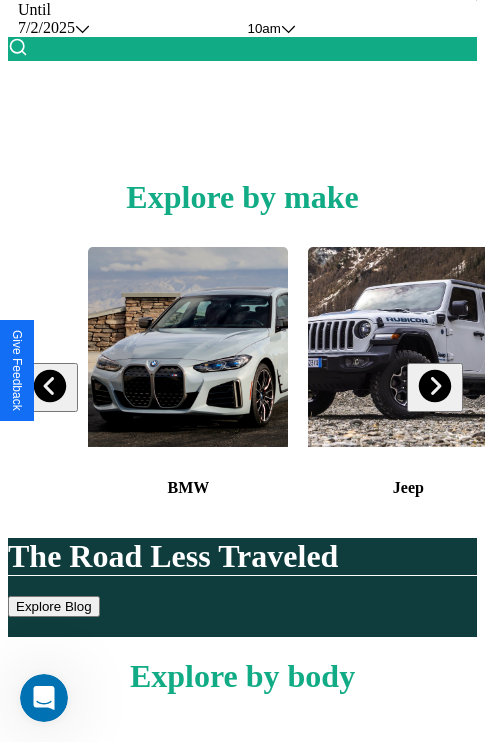 click at bounding box center (434, 386) 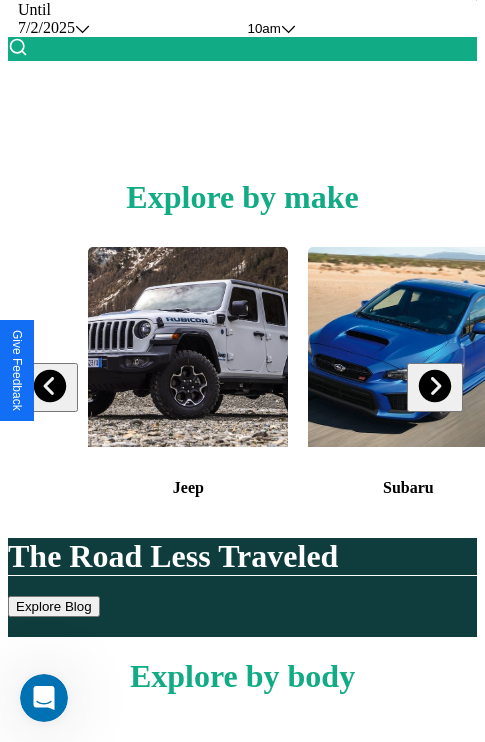click at bounding box center (434, 386) 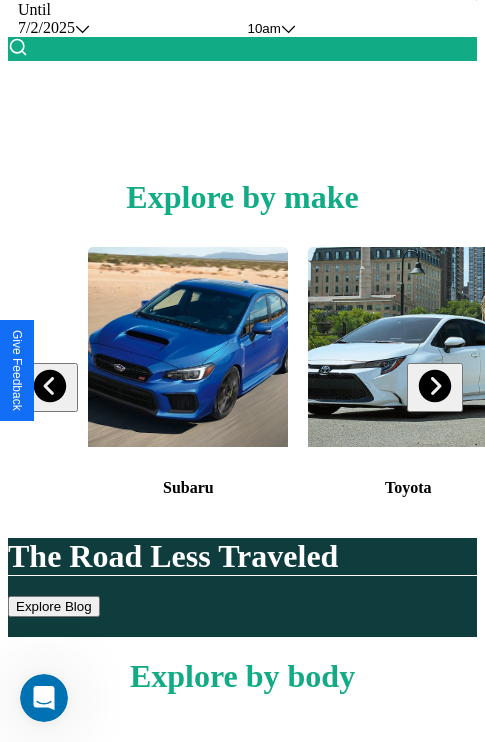 click at bounding box center [188, 347] 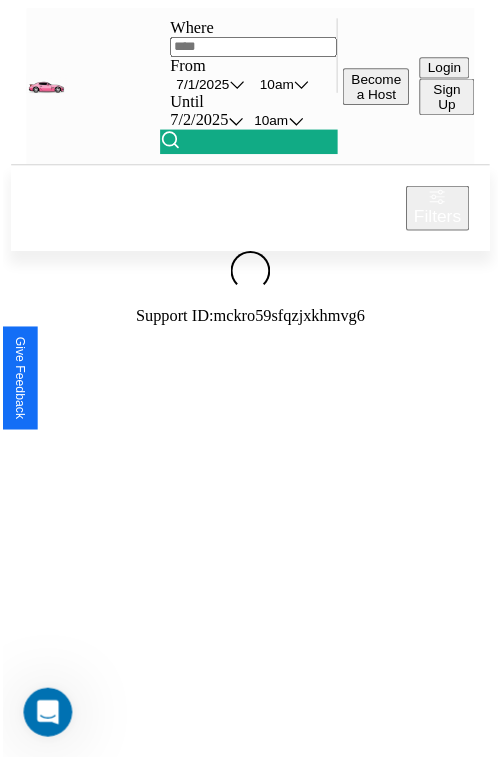 scroll, scrollTop: 0, scrollLeft: 0, axis: both 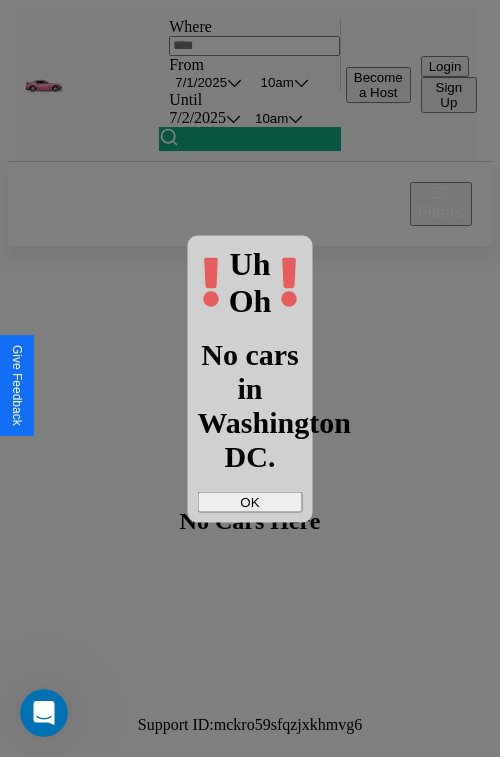 click on "OK" at bounding box center [250, 501] 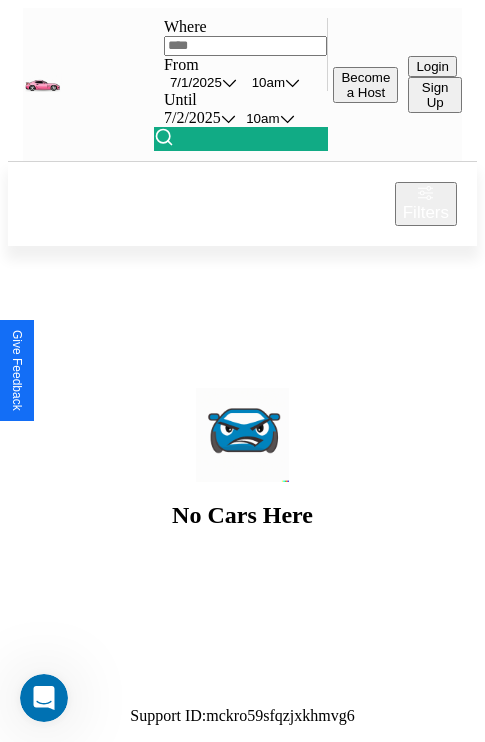 click at bounding box center (246, 46) 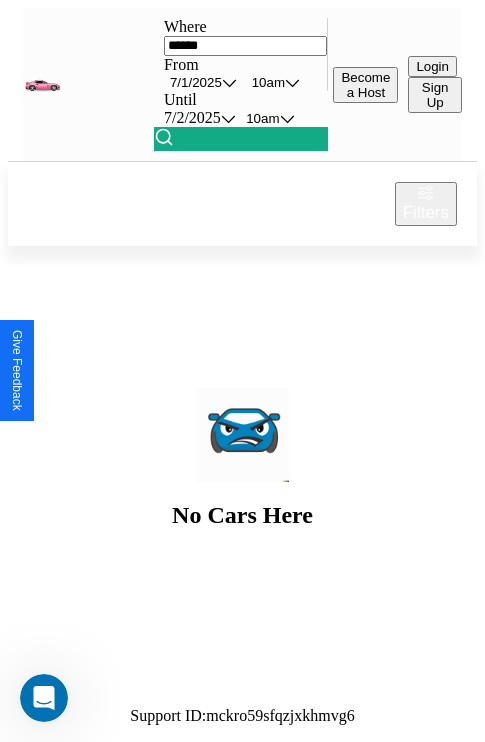type on "******" 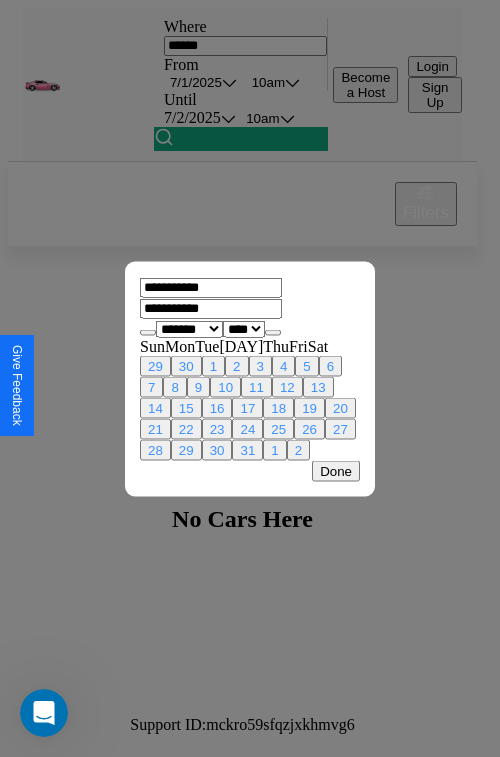 click on "******* ******** ***** ***** *** **** **** ****** ********* ******* ******** ********" at bounding box center [189, 328] 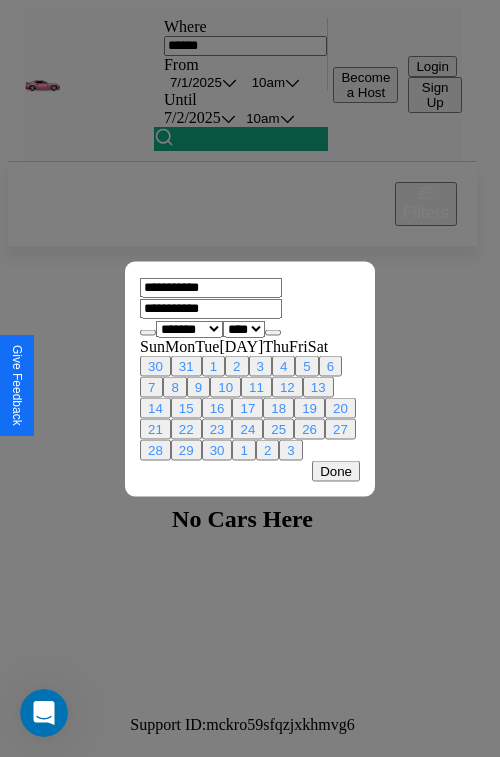 click on "**** **** **** **** **** **** **** **** **** **** **** **** **** **** **** **** **** **** **** **** **** **** **** **** **** **** **** **** **** **** **** **** **** **** **** **** **** **** **** **** **** **** **** **** **** **** **** **** **** **** **** **** **** **** **** **** **** **** **** **** **** **** **** **** **** **** **** **** **** **** **** **** **** **** **** **** **** **** **** **** **** **** **** **** **** **** **** **** **** **** **** **** **** **** **** **** **** **** **** **** **** **** **** **** **** **** **** **** **** **** **** **** **** **** **** **** **** **** **** **** ****" at bounding box center (244, 328) 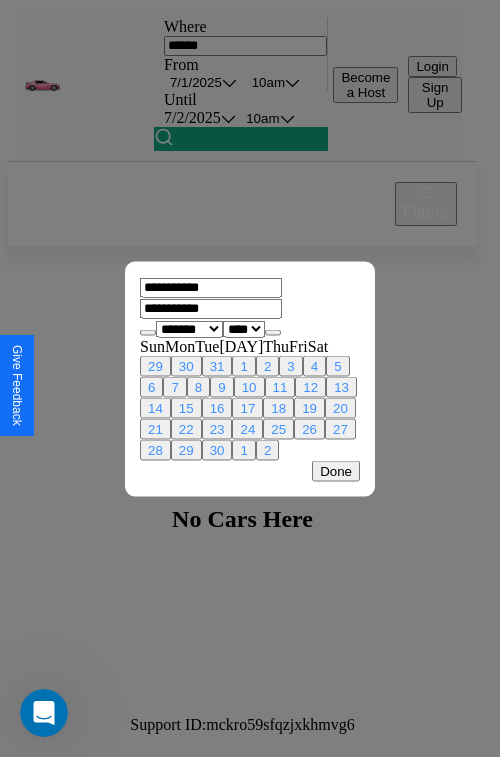 click on "20" at bounding box center [340, 407] 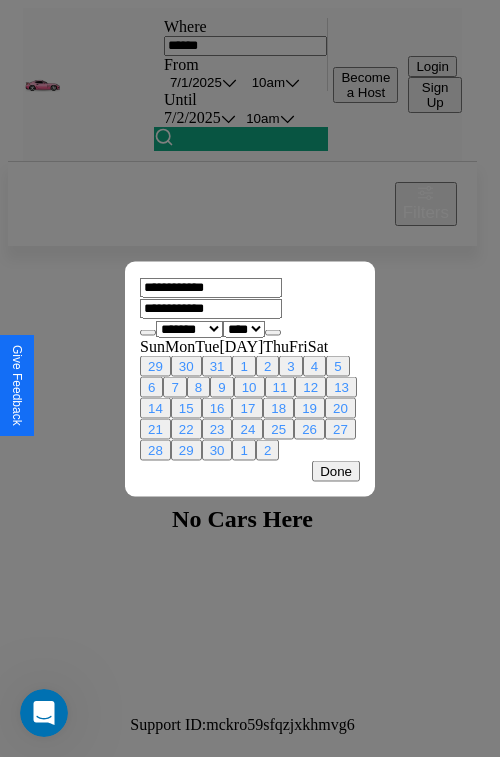 click on "26" at bounding box center [309, 428] 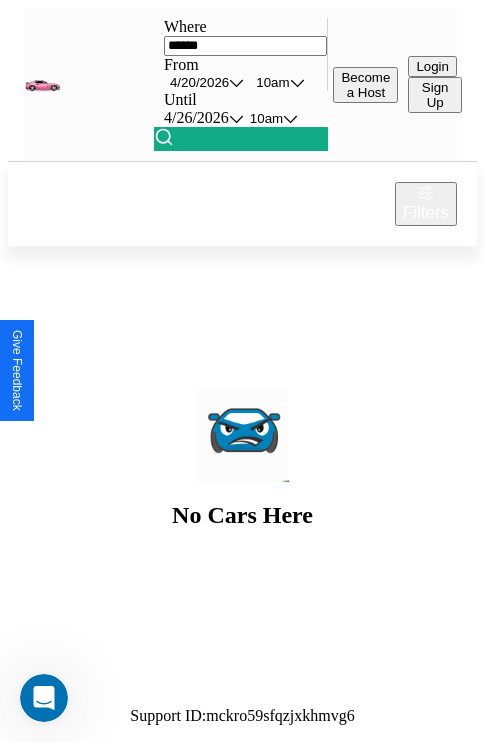 click on "10am" at bounding box center [272, 82] 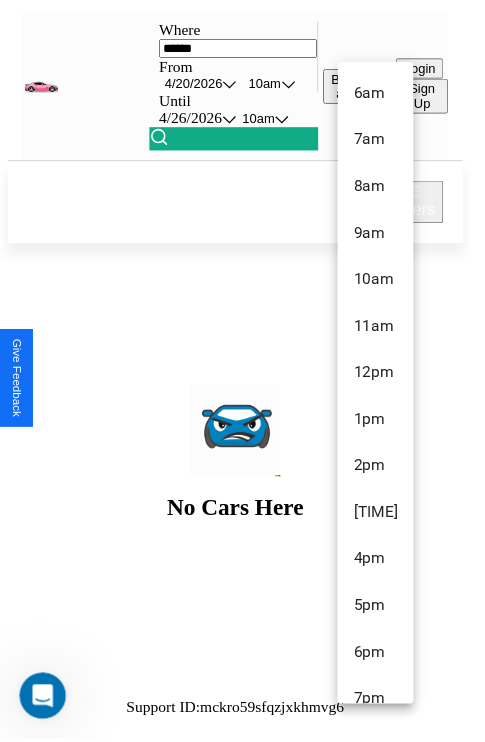 scroll, scrollTop: 163, scrollLeft: 0, axis: vertical 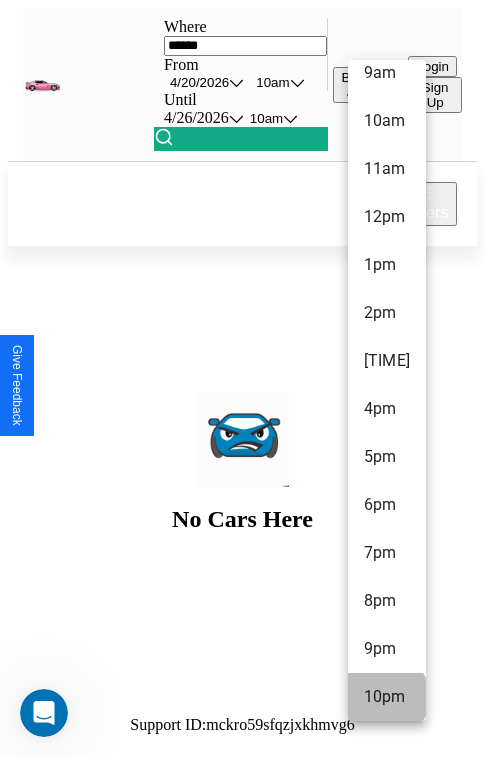 click on "[TIME]" at bounding box center [387, 697] 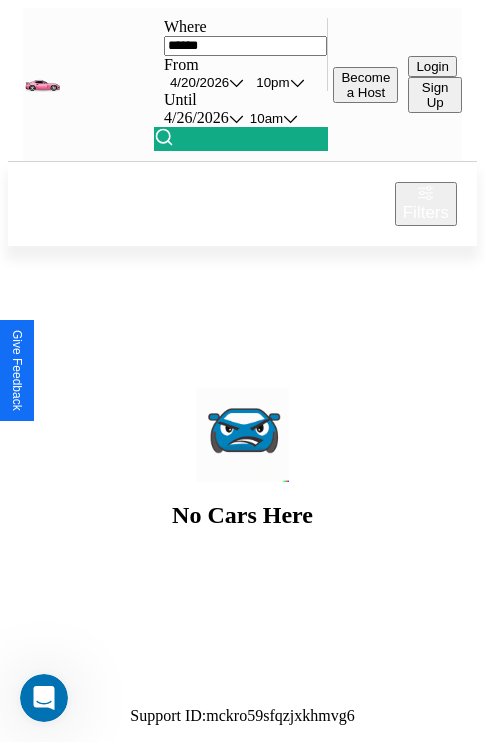 scroll, scrollTop: 0, scrollLeft: 116, axis: horizontal 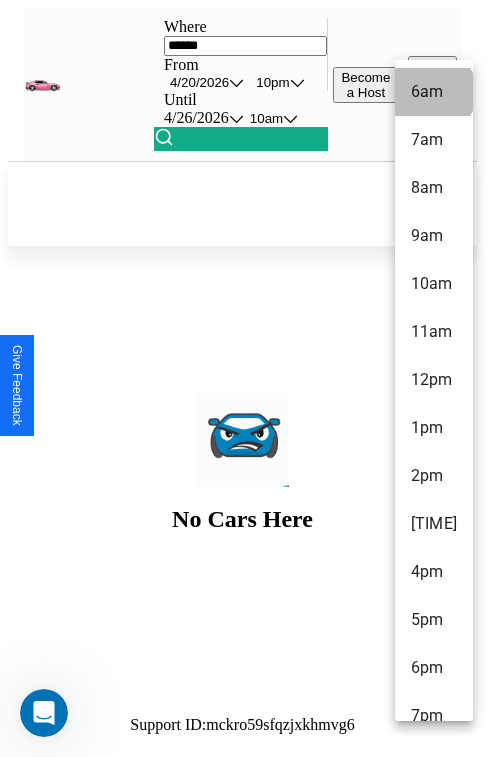click on "[TIME]" at bounding box center (434, 92) 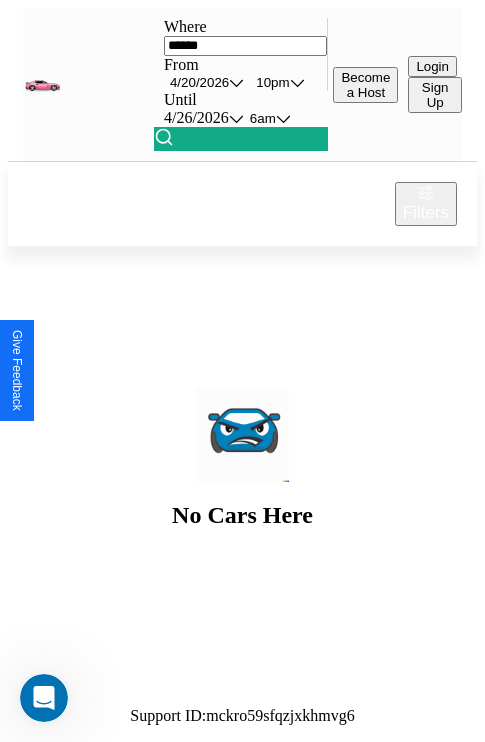 click at bounding box center (164, 137) 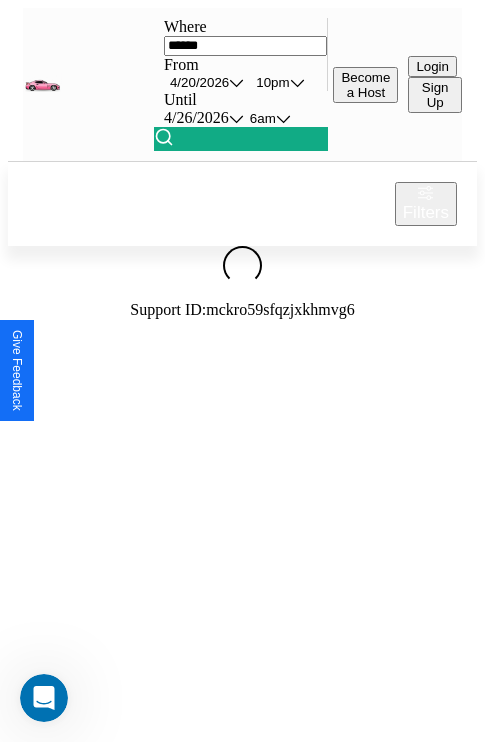 scroll, scrollTop: 0, scrollLeft: 180, axis: horizontal 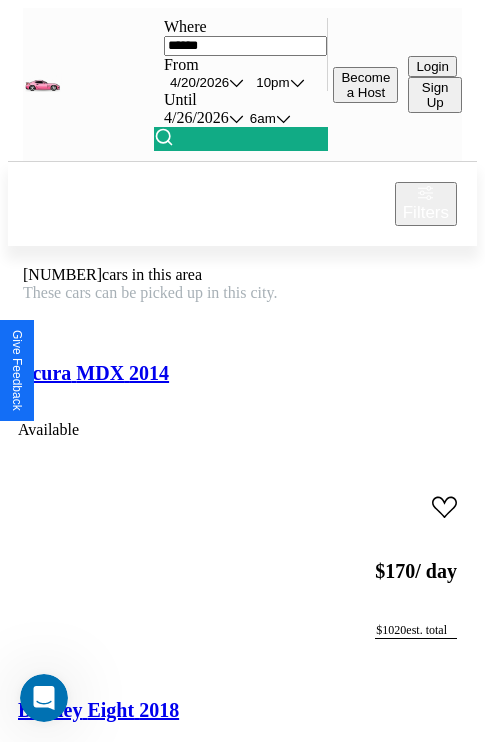 click on "Filters" at bounding box center [426, 213] 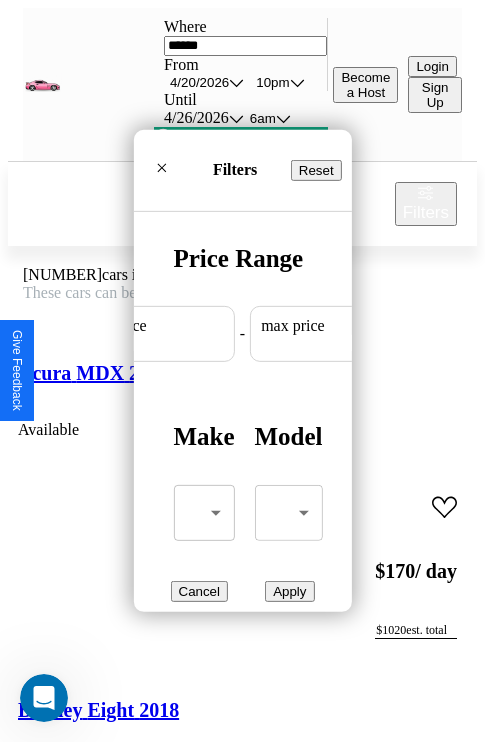 scroll, scrollTop: 0, scrollLeft: 124, axis: horizontal 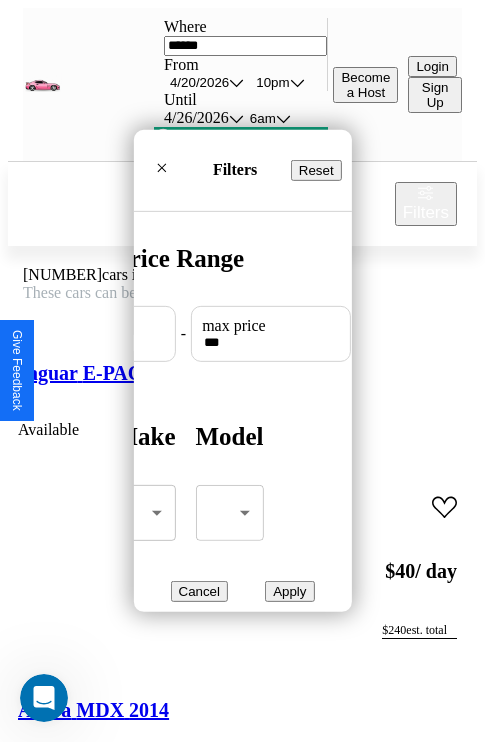 type on "***" 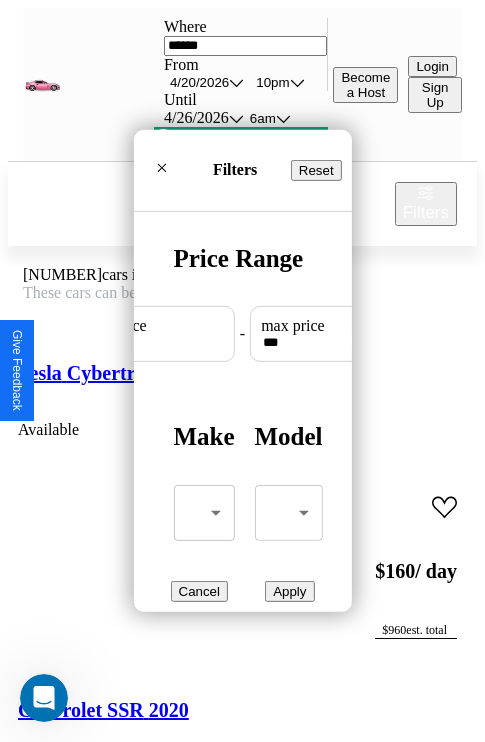 type on "**" 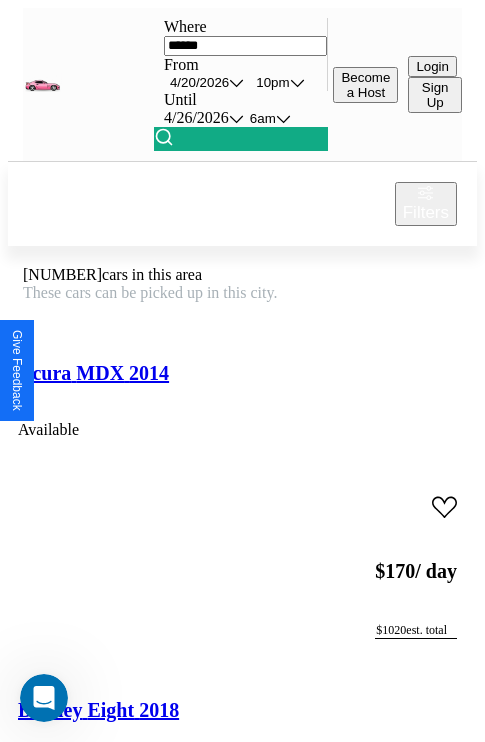 scroll, scrollTop: 95, scrollLeft: 35, axis: both 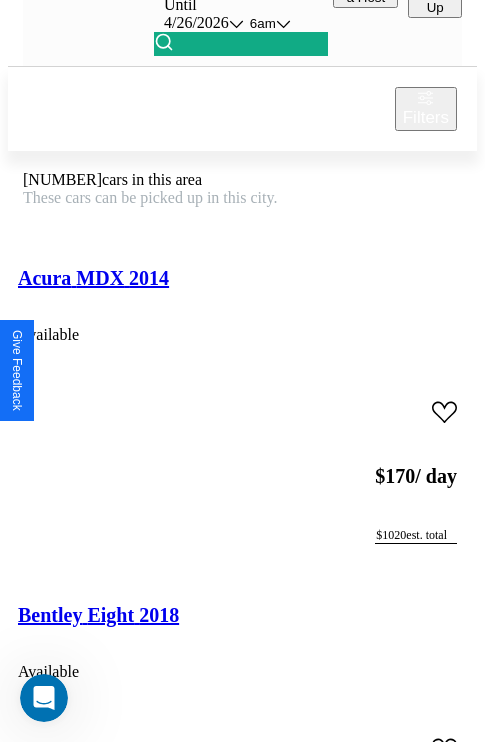 click on "Volkswagen   Jetta Wagon   2014 Available" at bounding box center (242, 303) 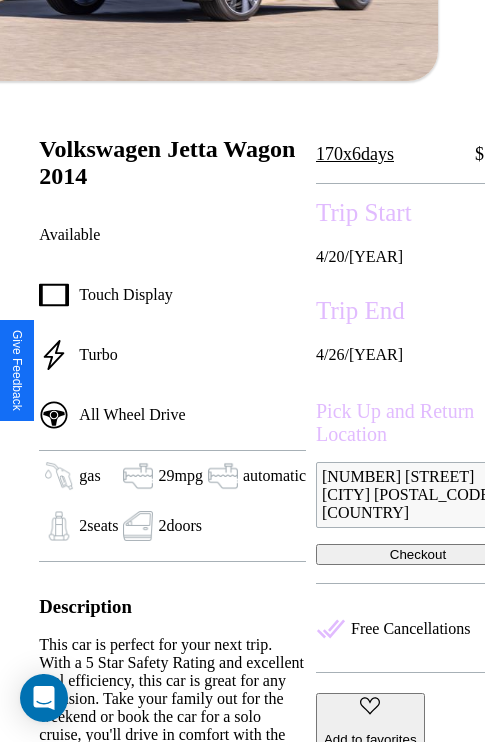 scroll, scrollTop: 709, scrollLeft: 64, axis: both 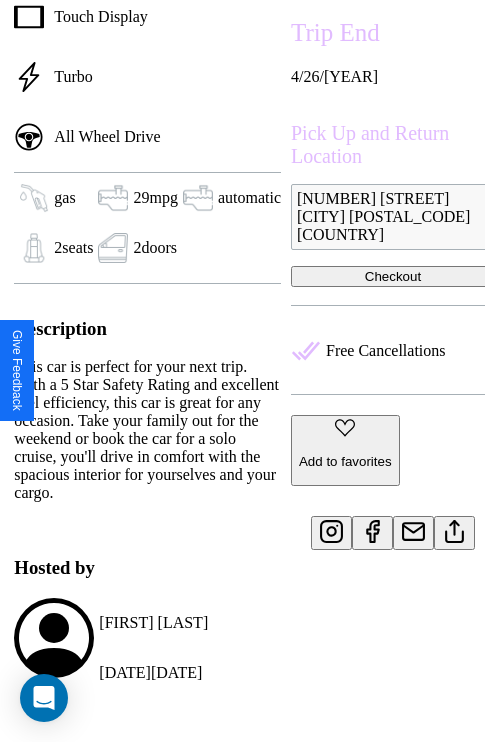 click at bounding box center (454, 528) 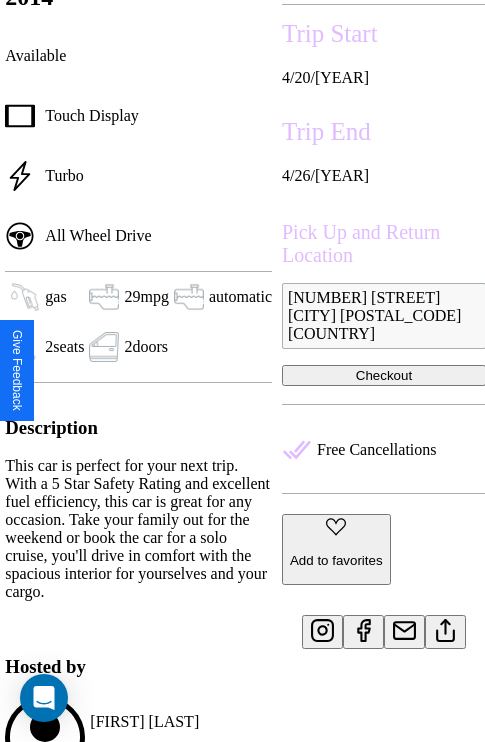 scroll, scrollTop: 498, scrollLeft: 84, axis: both 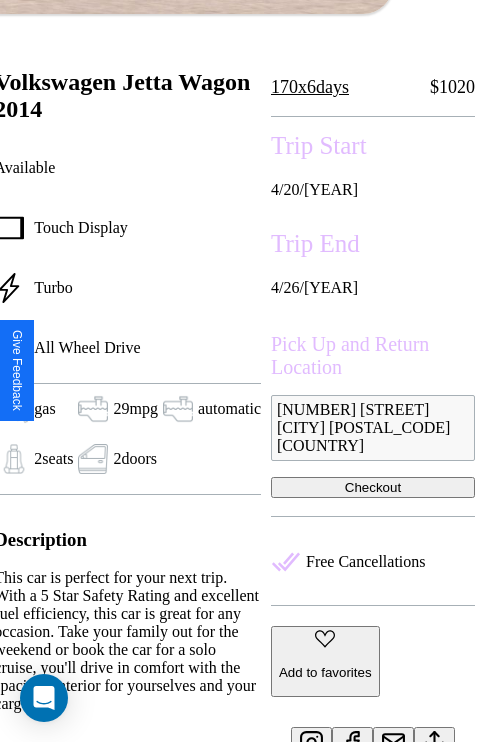 click on "Checkout" at bounding box center [373, 487] 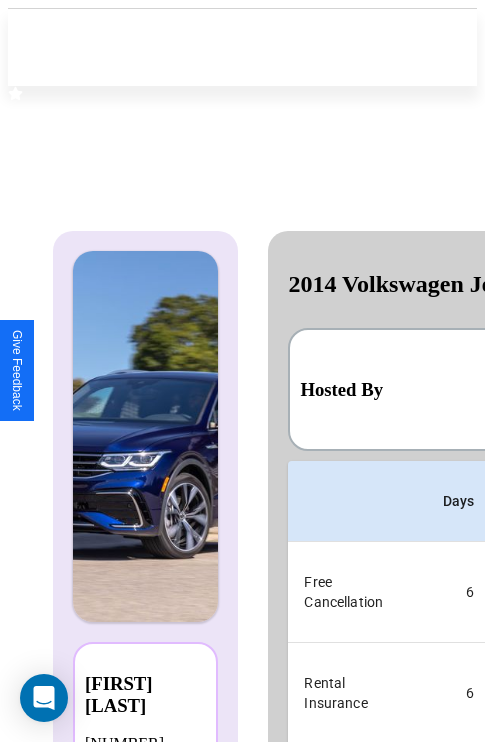 scroll, scrollTop: 0, scrollLeft: 378, axis: horizontal 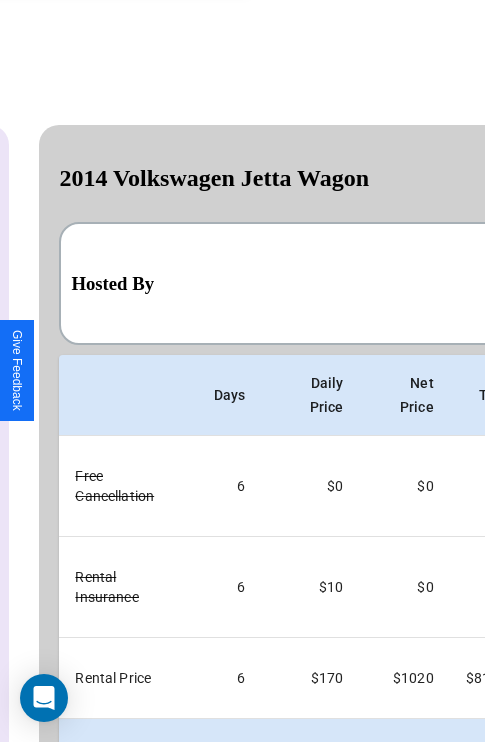 click on "Back" at bounding box center (156, 847) 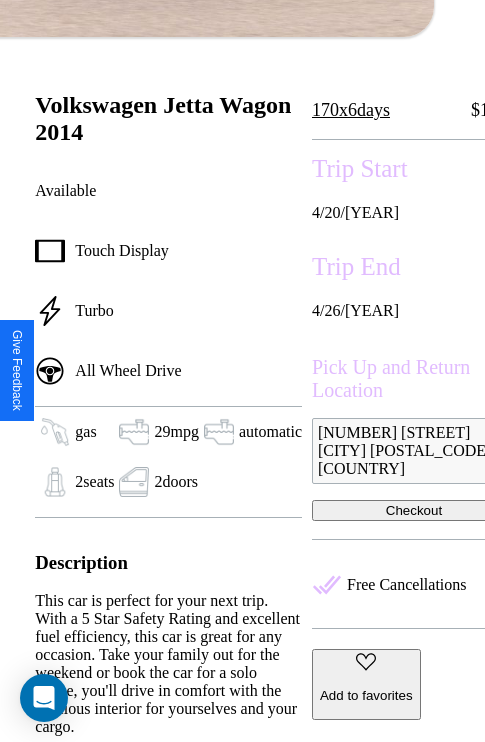scroll, scrollTop: 709, scrollLeft: 64, axis: both 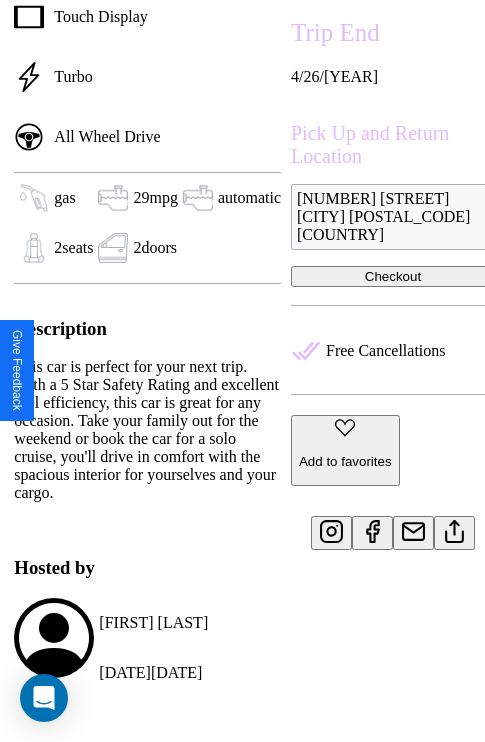 click at bounding box center [454, 528] 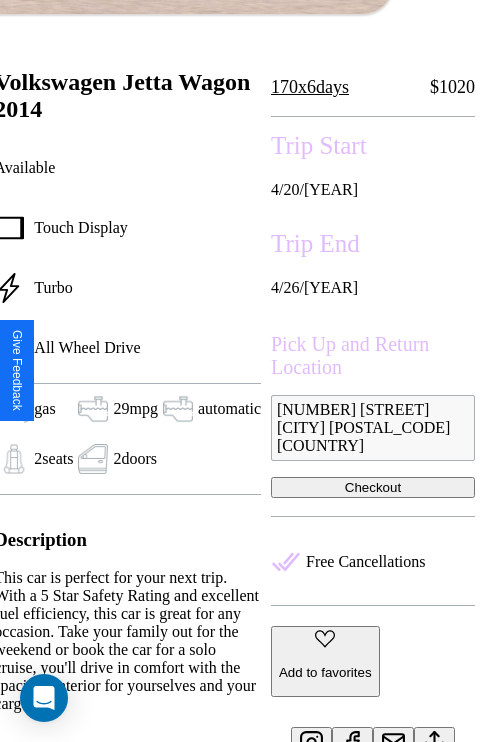 click on "Checkout" at bounding box center [373, 487] 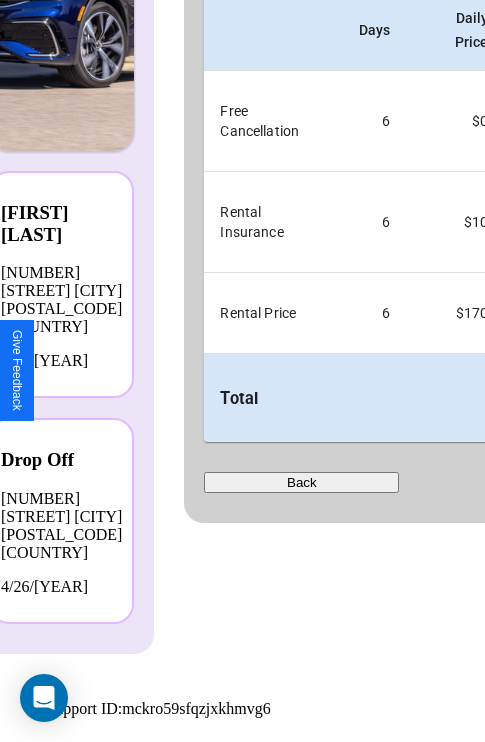 scroll, scrollTop: 0, scrollLeft: 0, axis: both 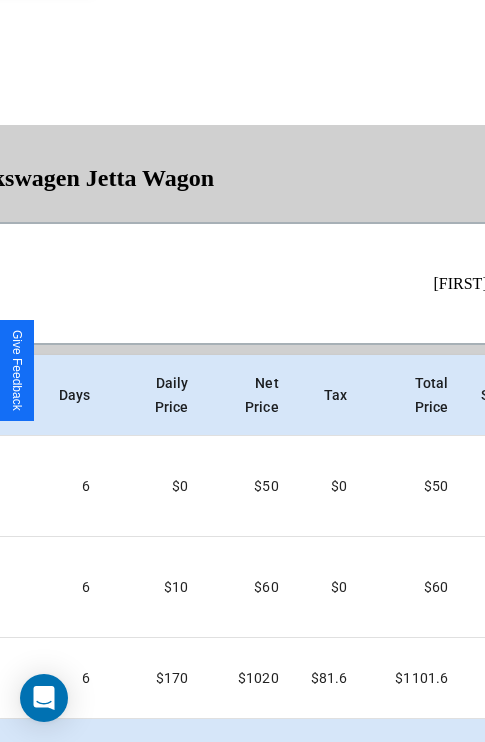 click on "Checkout" at bounding box center (456, 847) 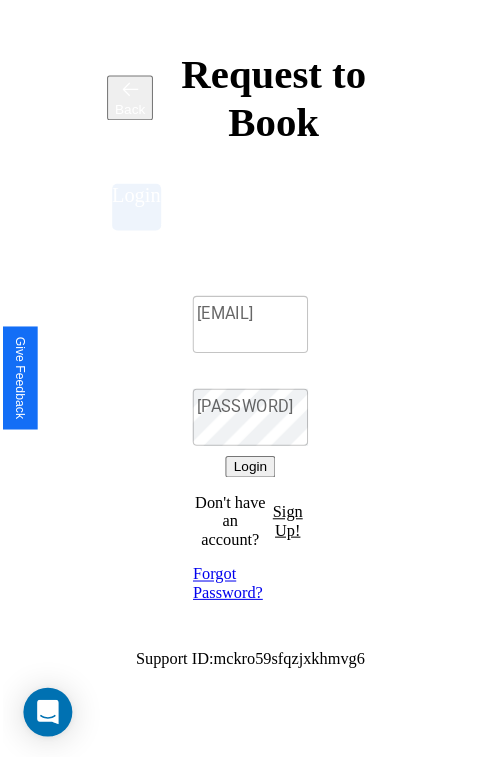scroll, scrollTop: 0, scrollLeft: 0, axis: both 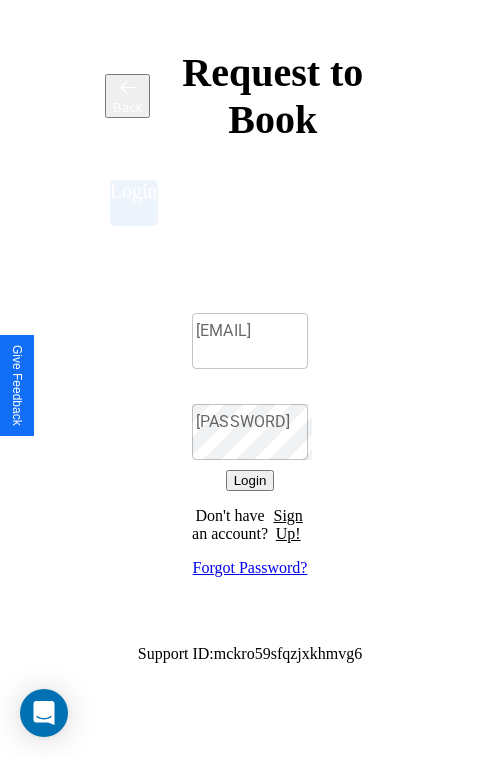 click on "[EMAIL]" at bounding box center [250, 341] 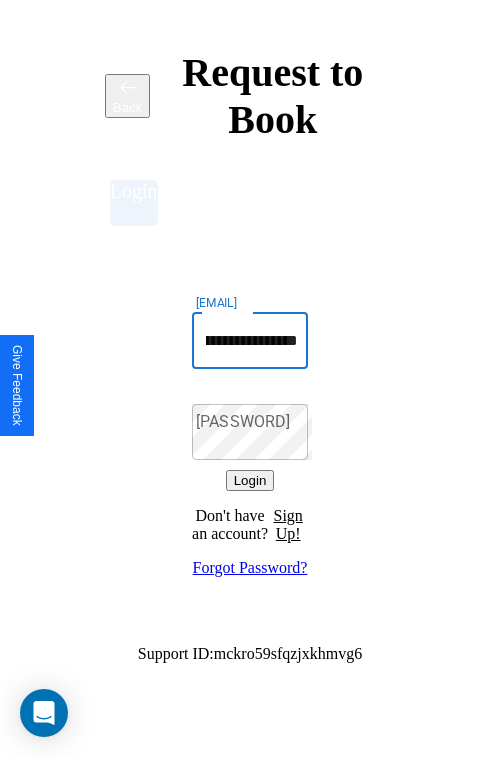 scroll, scrollTop: 0, scrollLeft: 128, axis: horizontal 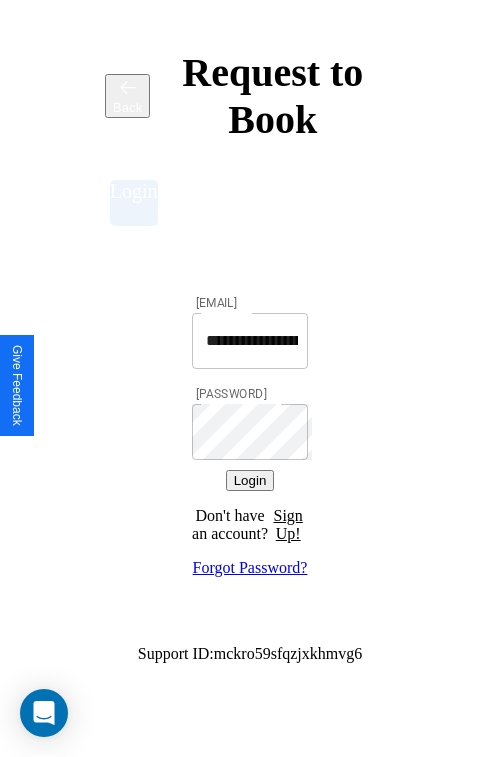 click on "Login" at bounding box center [250, 480] 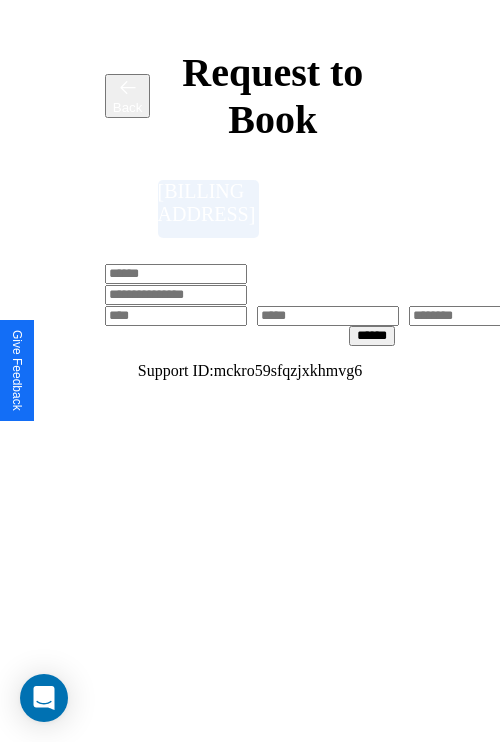 click at bounding box center [176, 274] 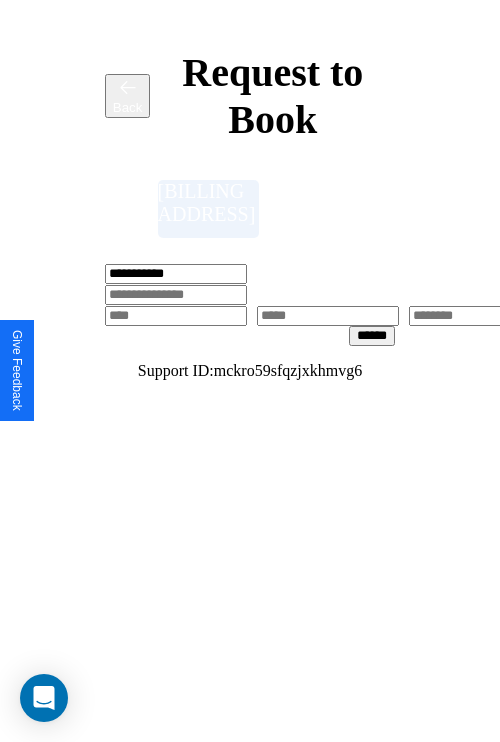 type on "**********" 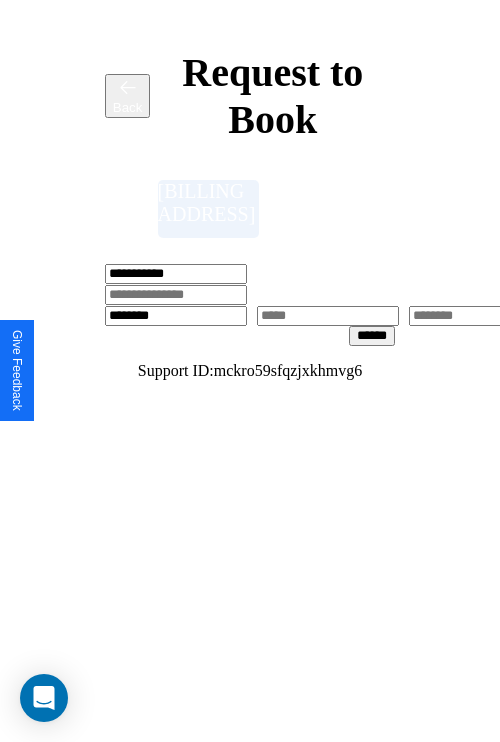 type on "********" 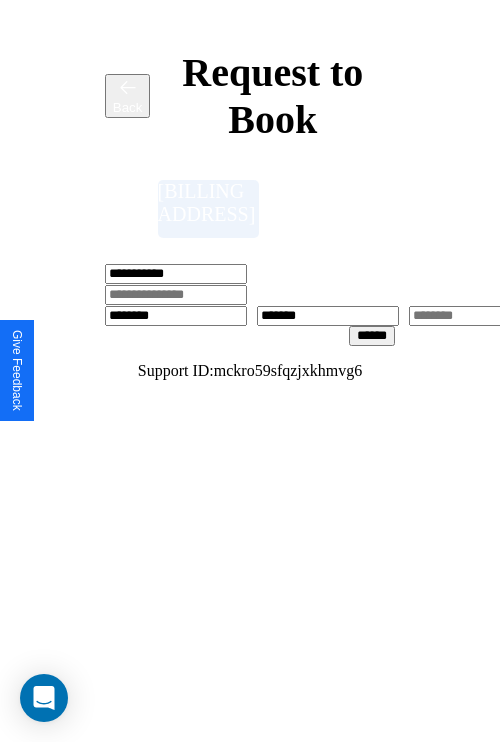 type on "*******" 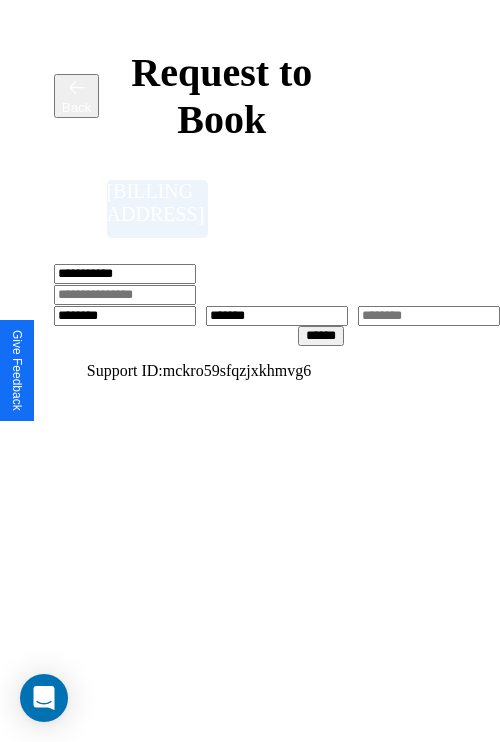 click at bounding box center (429, 316) 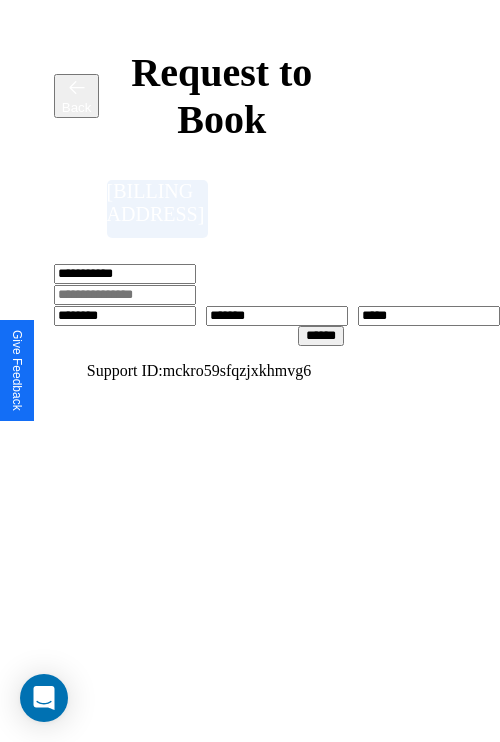 type on "*****" 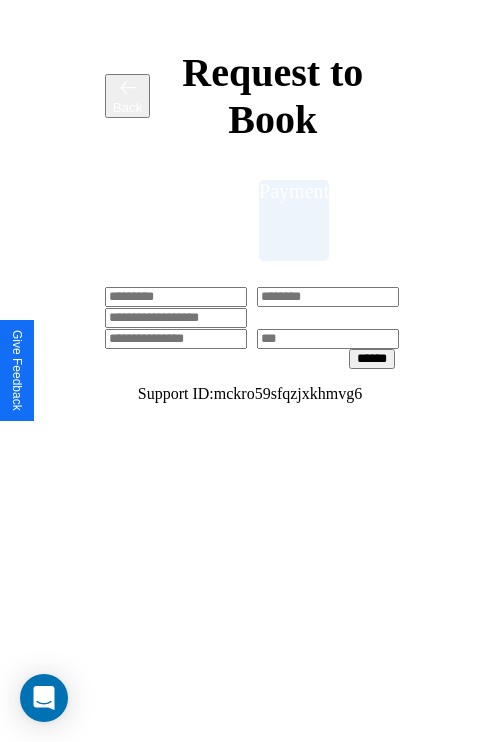 scroll, scrollTop: 0, scrollLeft: 208, axis: horizontal 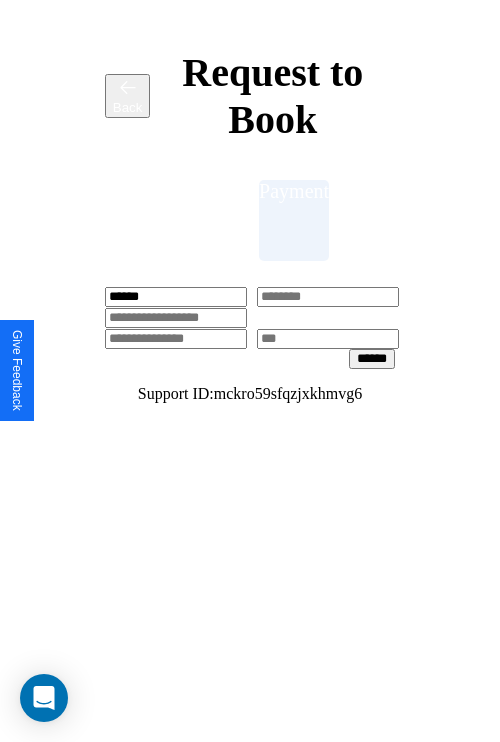 type on "******" 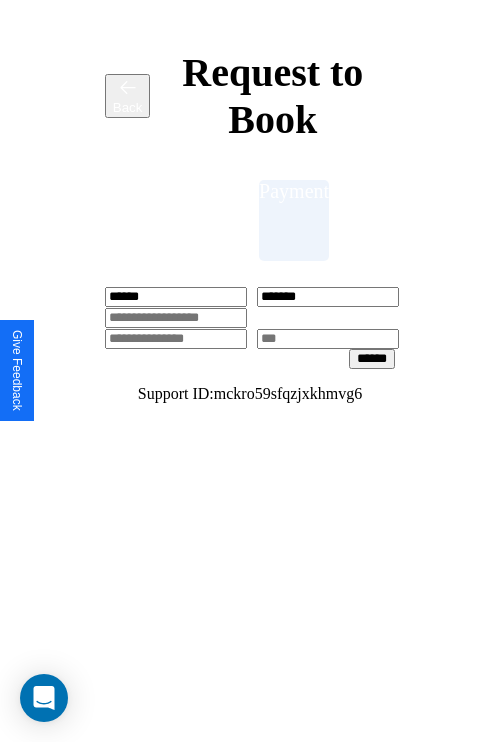 type on "*******" 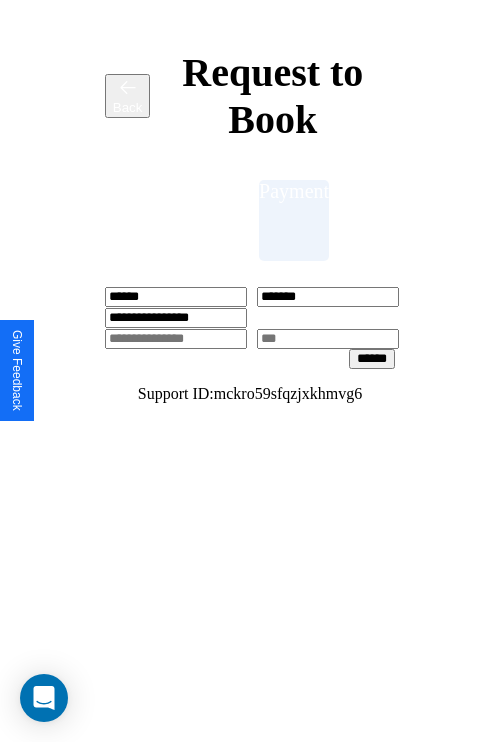 type on "**********" 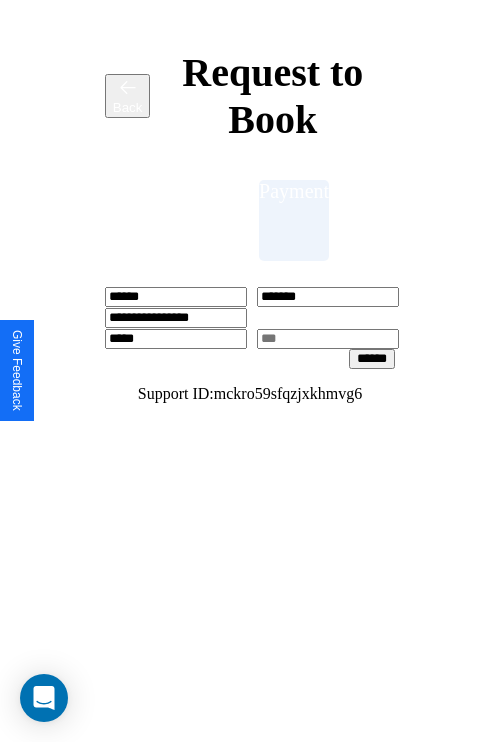 type on "*****" 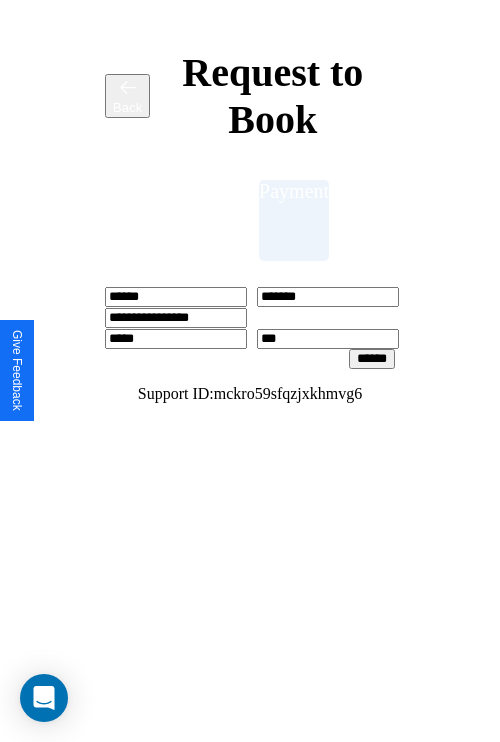 type on "***" 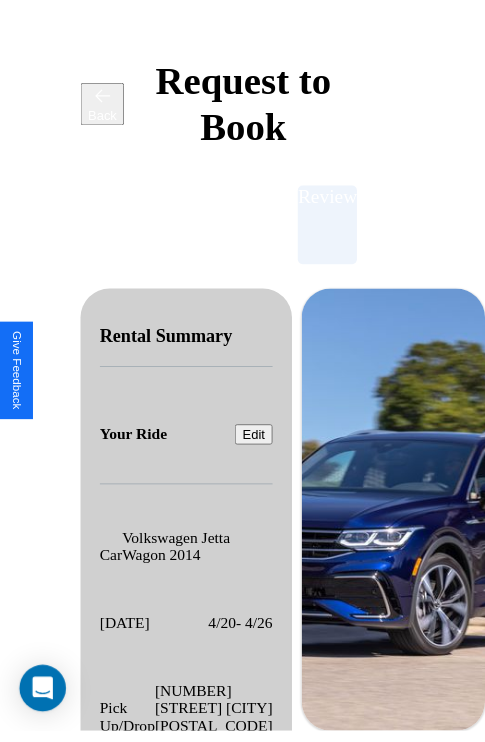 scroll, scrollTop: 0, scrollLeft: 72, axis: horizontal 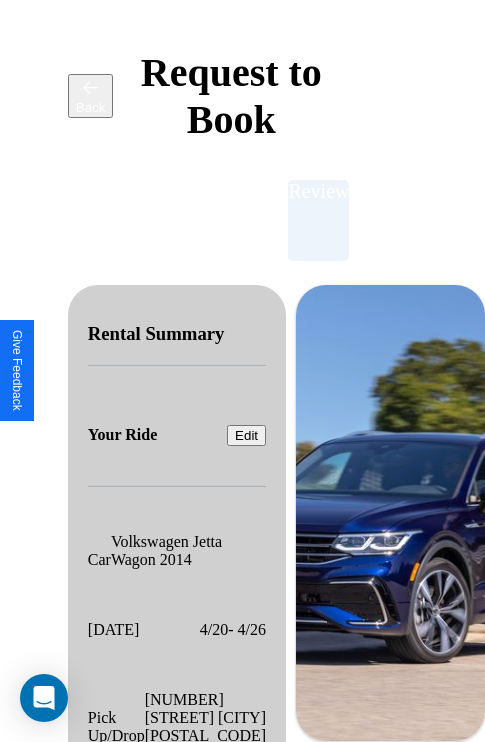 click on "[BILLING ADDRESS]" at bounding box center [170, 220] 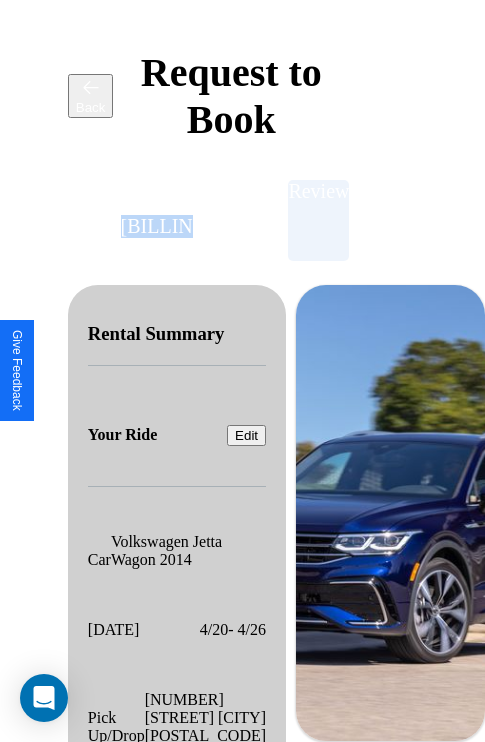 click on "[BILLING ADDRESS]" at bounding box center [170, 220] 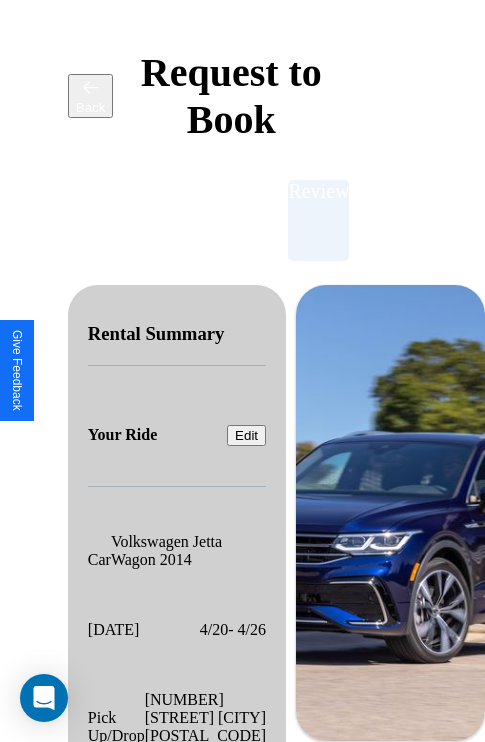 click on "[BILLING ADDRESS]" at bounding box center [170, 220] 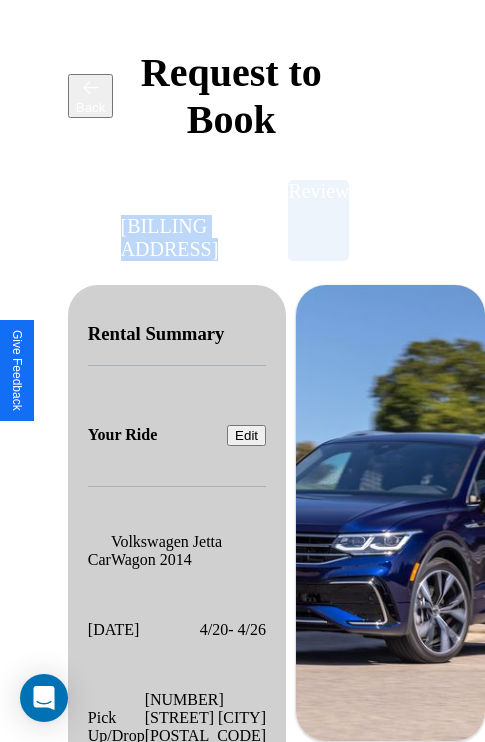 click on "[BILLING ADDRESS]" at bounding box center (170, 220) 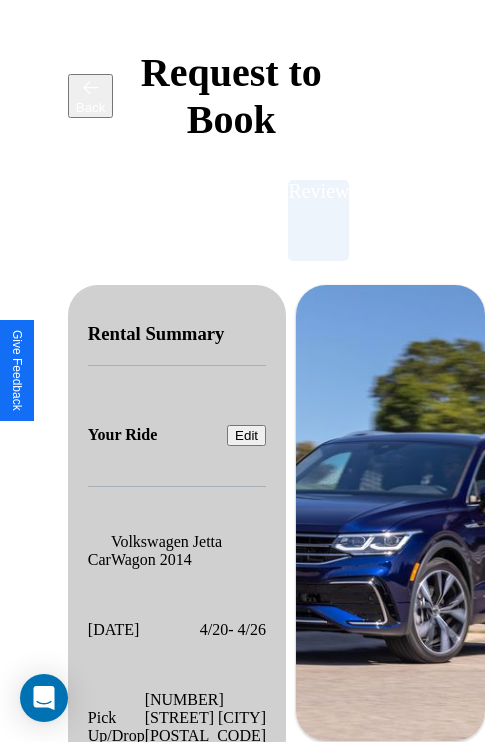 click on "[BILLING ADDRESS]" at bounding box center (170, 220) 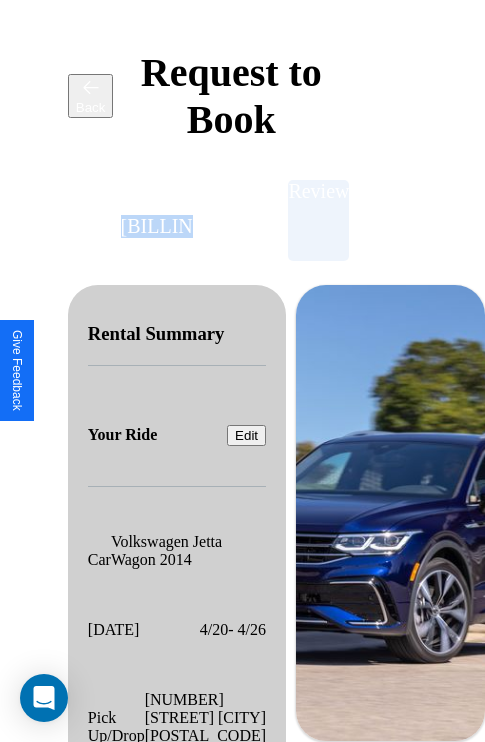 click on "[BILLING ADDRESS]" at bounding box center [170, 220] 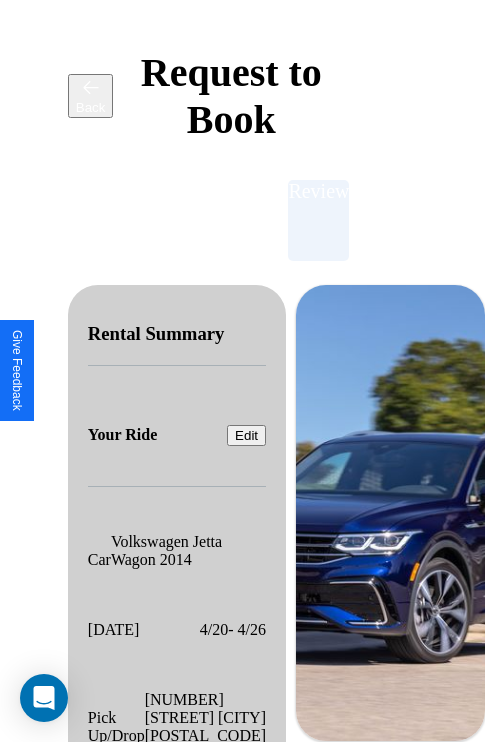 scroll, scrollTop: 301, scrollLeft: 72, axis: both 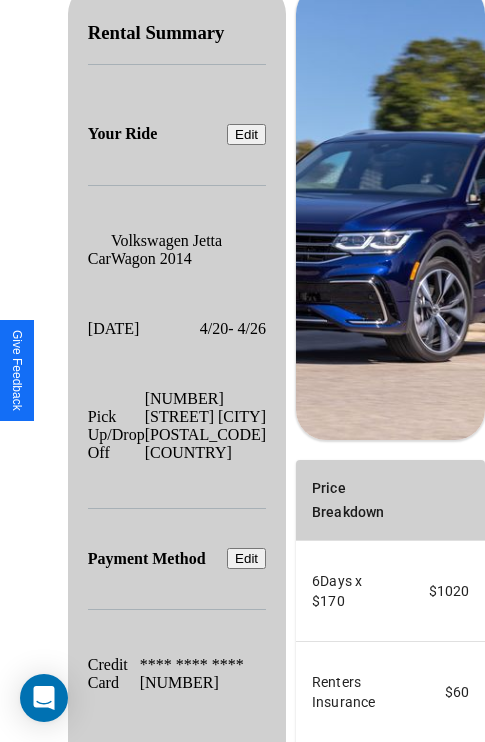 click on "Promo Code" at bounding box center [337, 970] 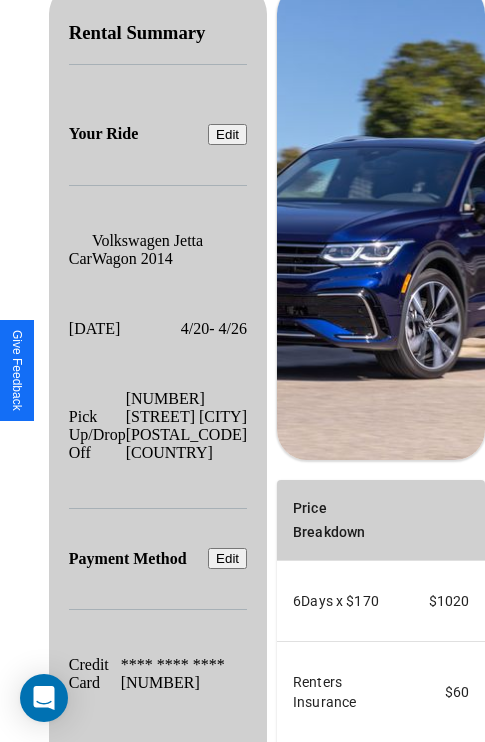 scroll, scrollTop: 0, scrollLeft: 0, axis: both 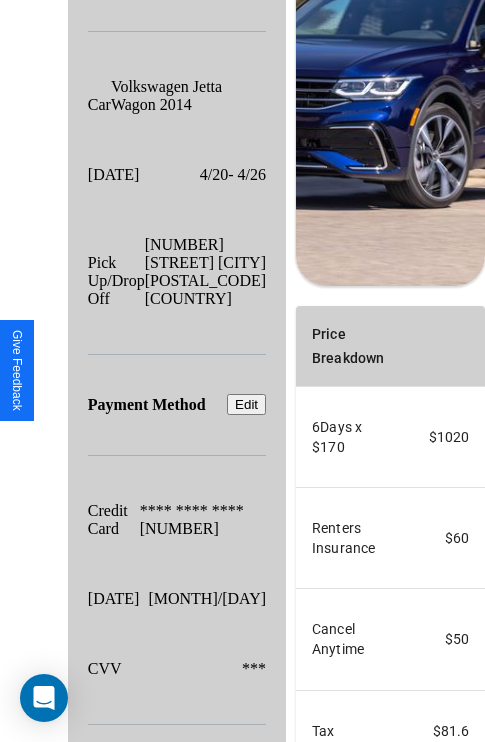 click on "Confirm & Submit" at bounding box center (425, 970) 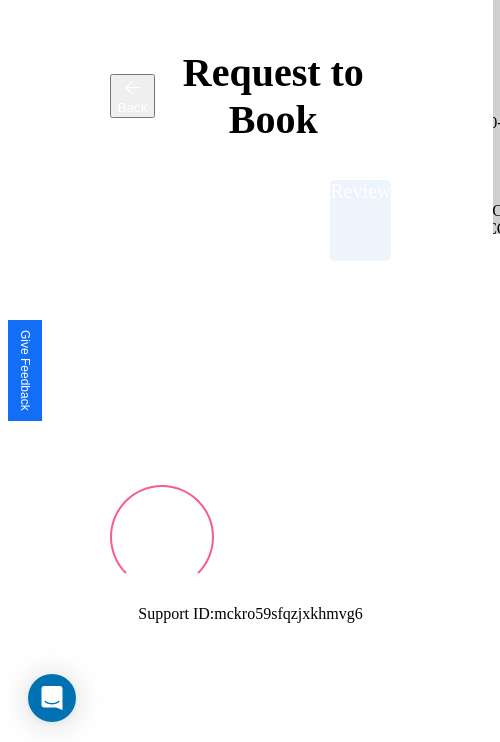 scroll, scrollTop: 0, scrollLeft: 72, axis: horizontal 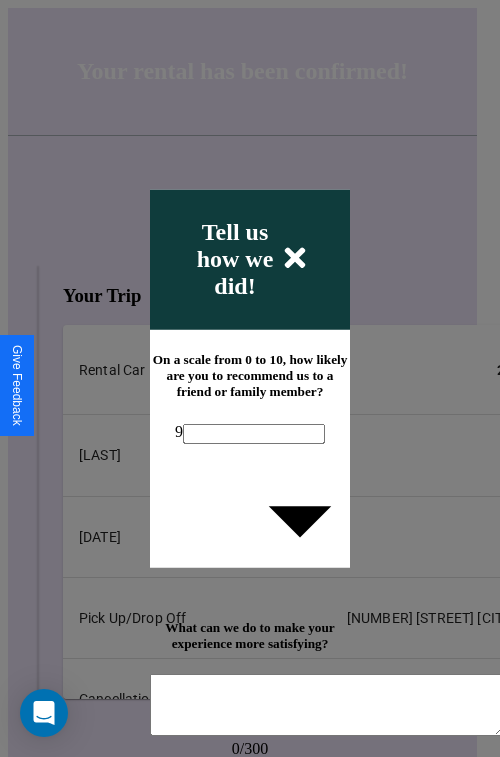 click on "9" at bounding box center (250, 432) 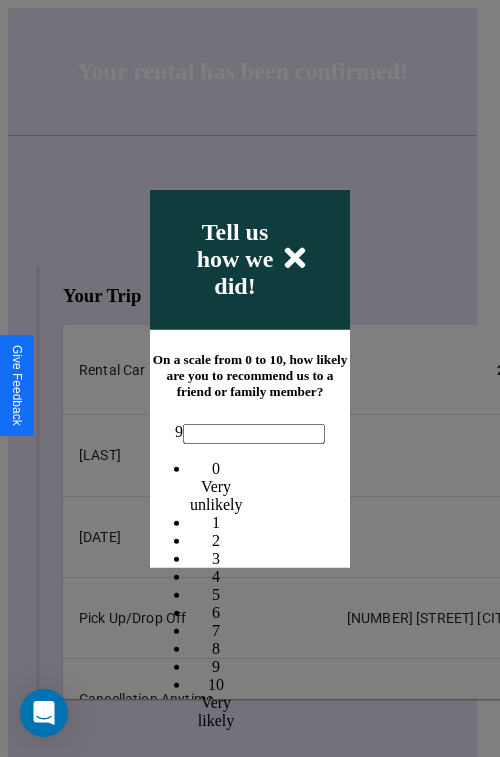 click on "7" at bounding box center [216, 629] 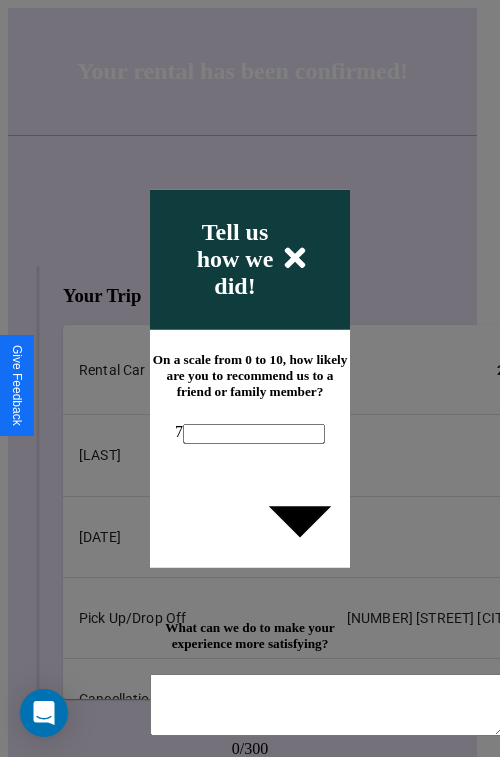 click at bounding box center (295, 257) 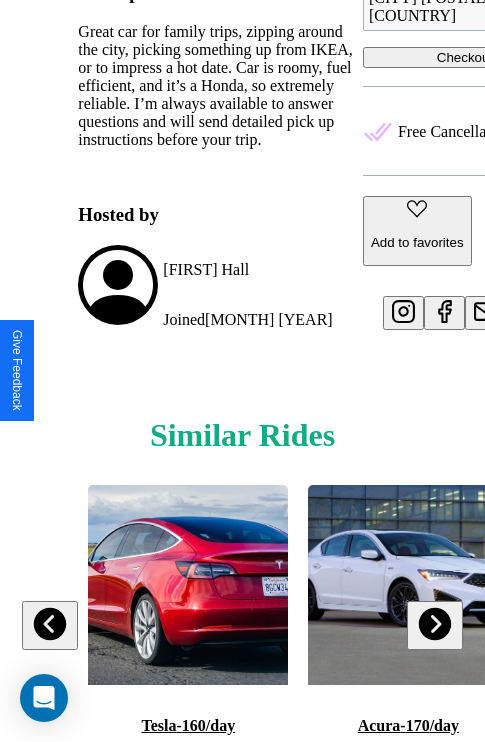 scroll, scrollTop: 850, scrollLeft: 0, axis: vertical 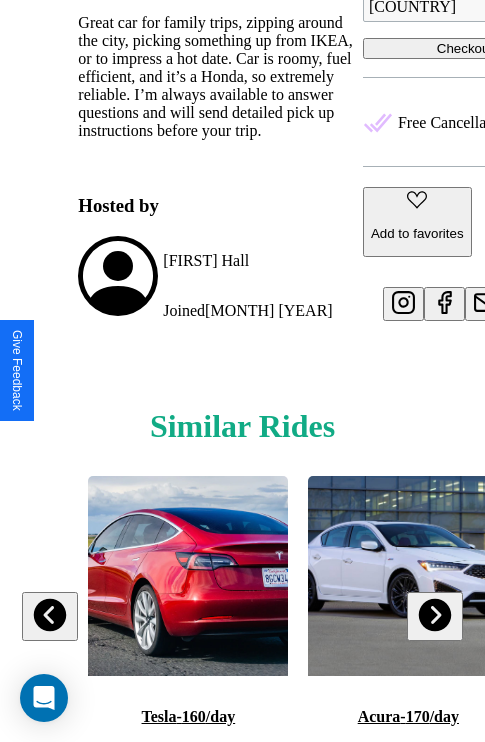 click at bounding box center (50, 615) 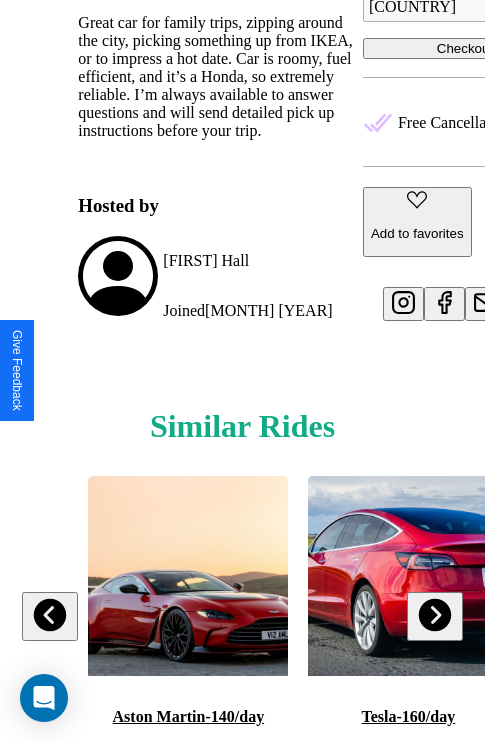click at bounding box center (434, 615) 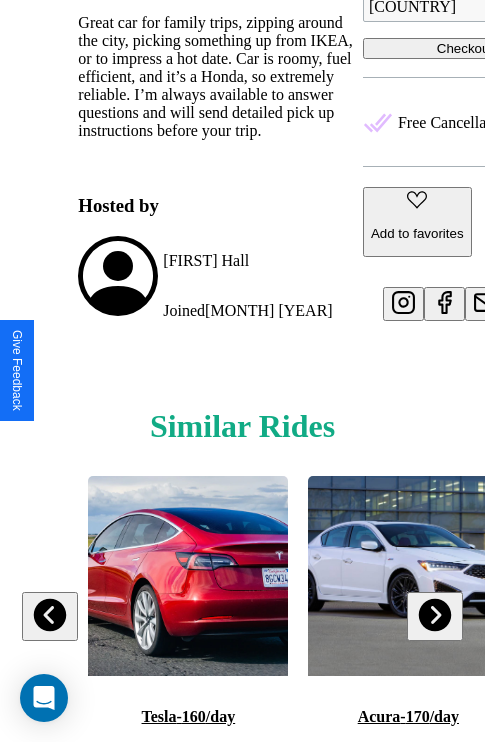 scroll, scrollTop: 619, scrollLeft: 76, axis: both 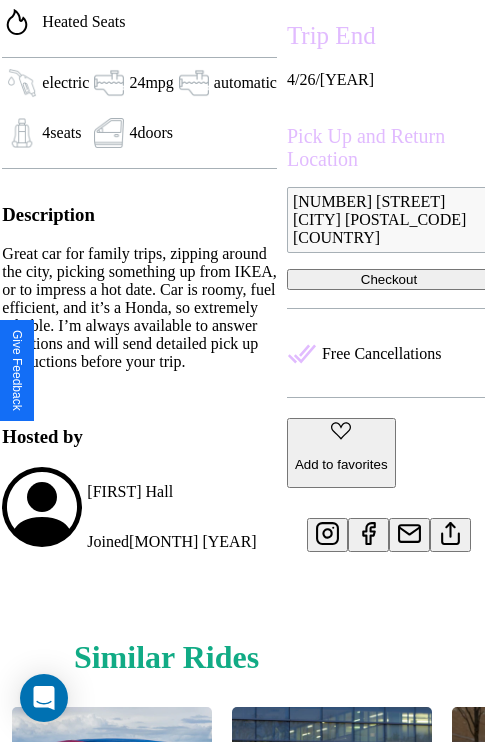 click at bounding box center (450, 531) 